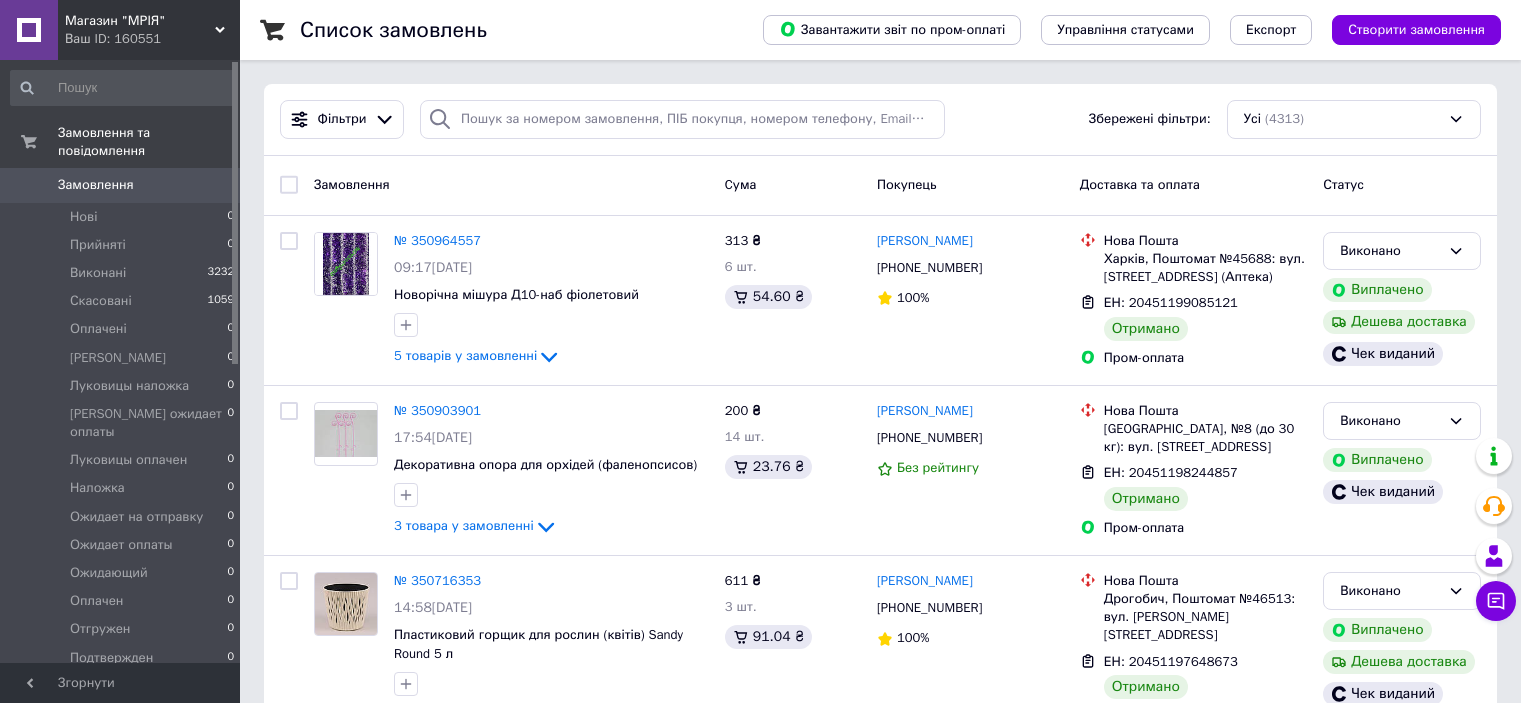 scroll, scrollTop: 120, scrollLeft: 0, axis: vertical 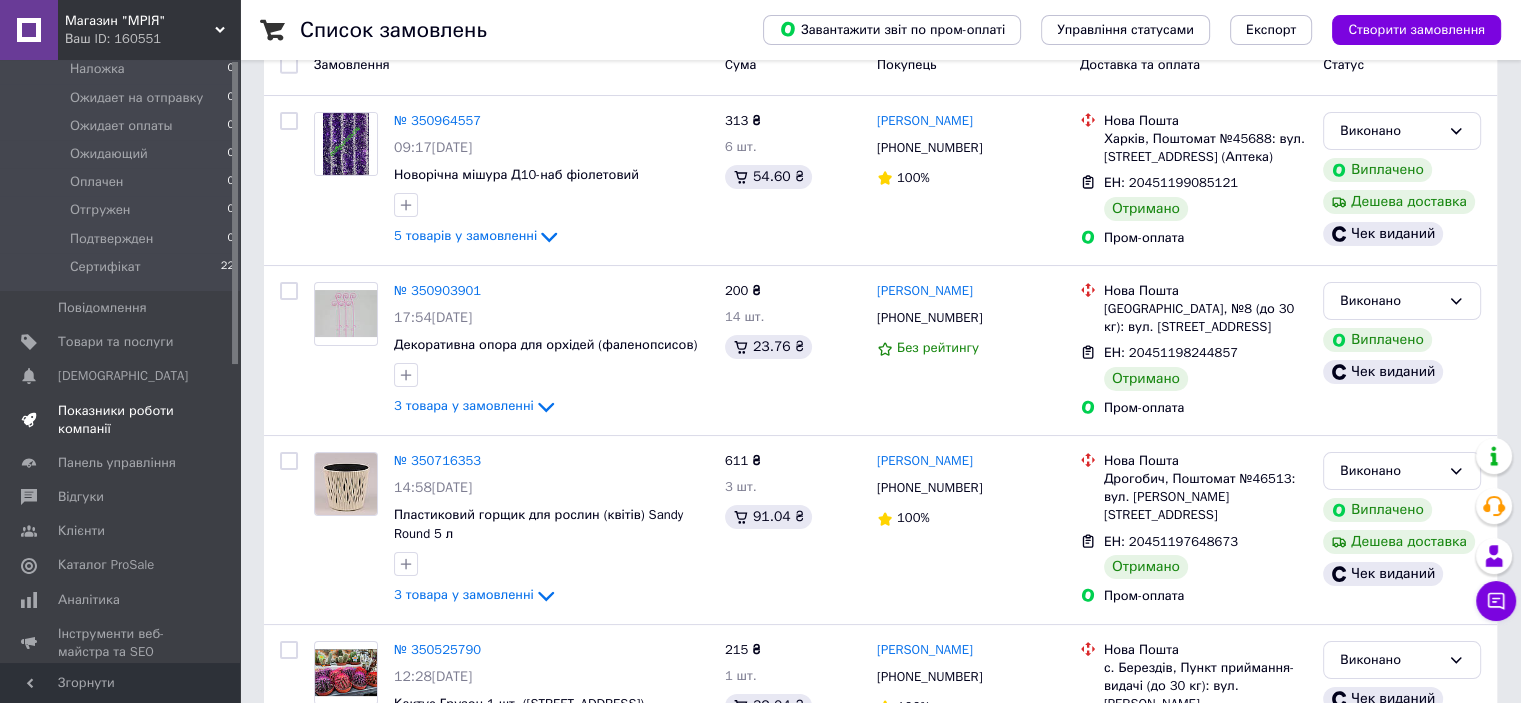 drag, startPoint x: 235, startPoint y: 131, endPoint x: 220, endPoint y: 358, distance: 227.49506 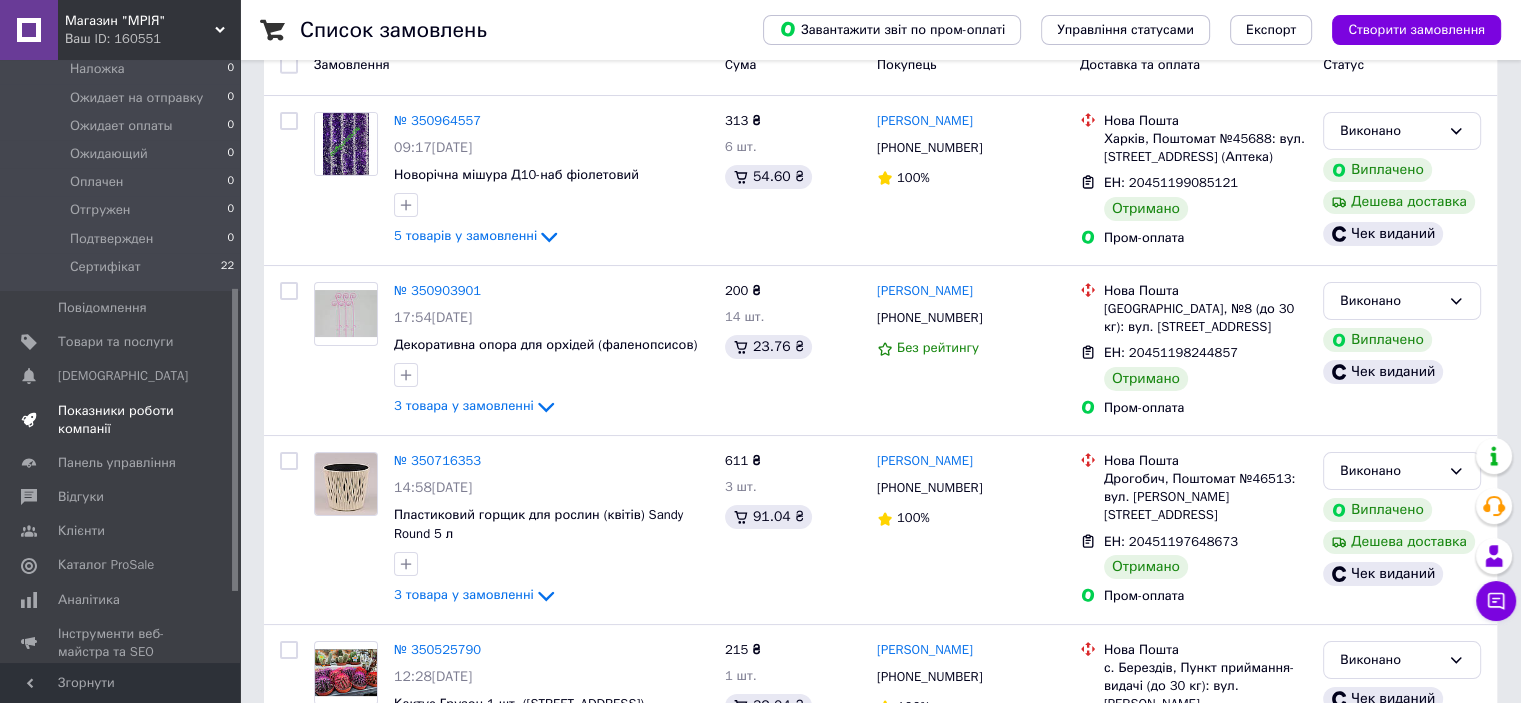 scroll, scrollTop: 455, scrollLeft: 0, axis: vertical 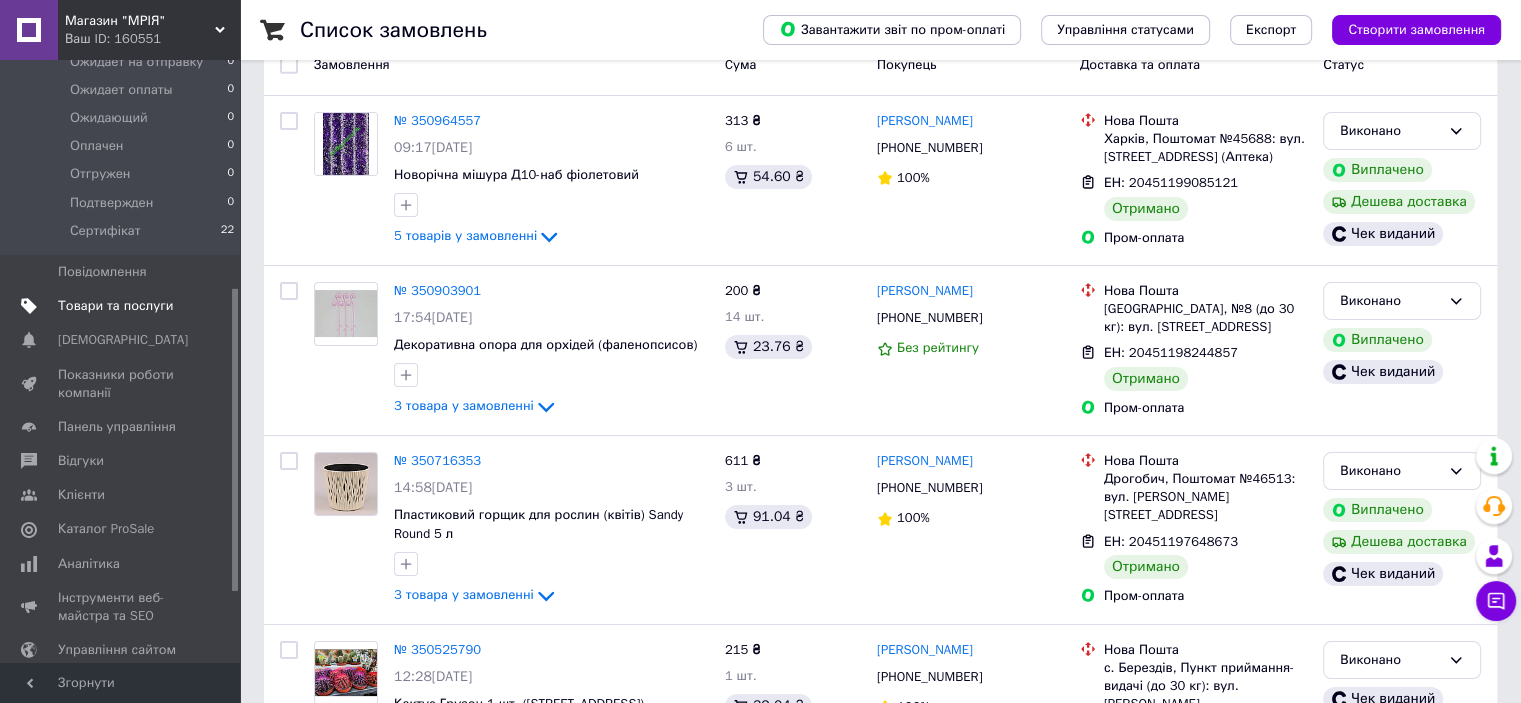 click on "Товари та послуги" at bounding box center [121, 306] 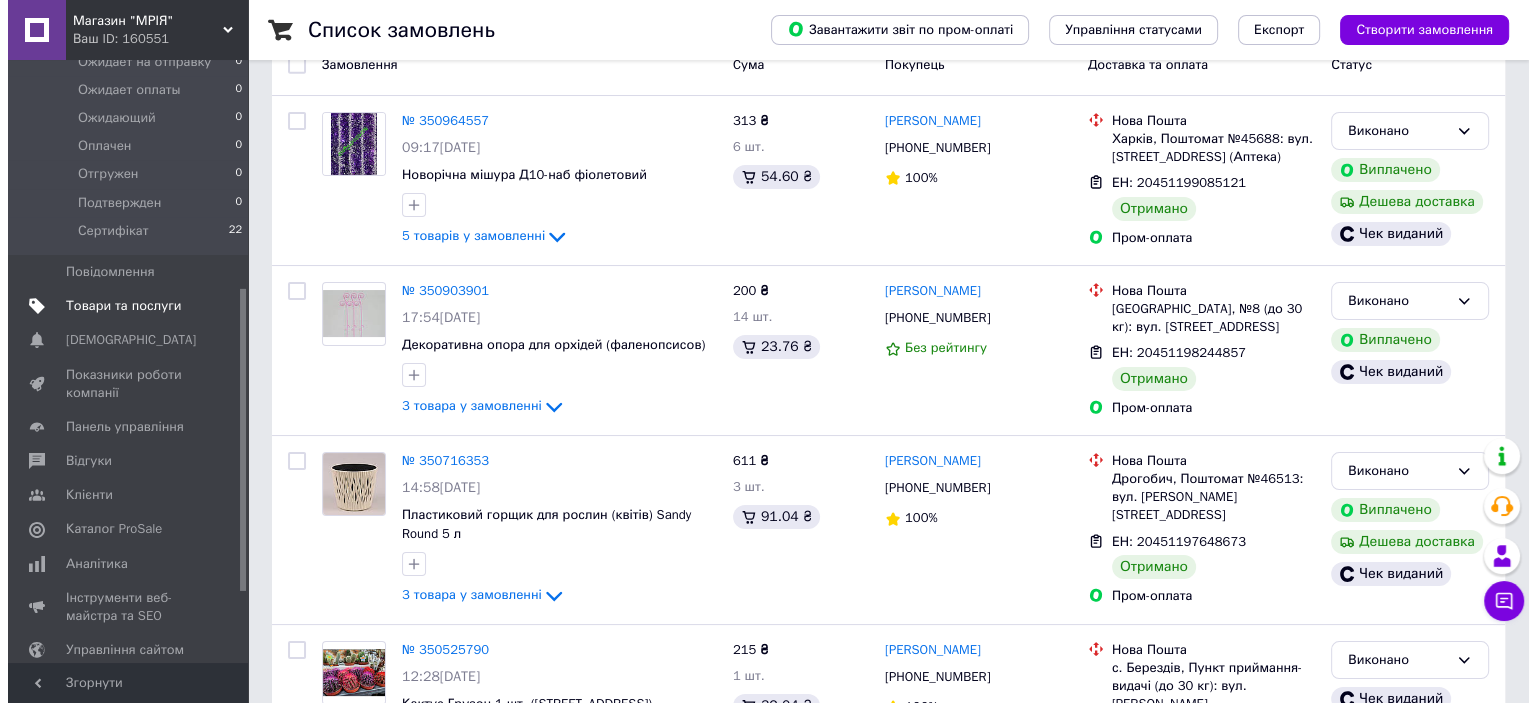 scroll, scrollTop: 0, scrollLeft: 0, axis: both 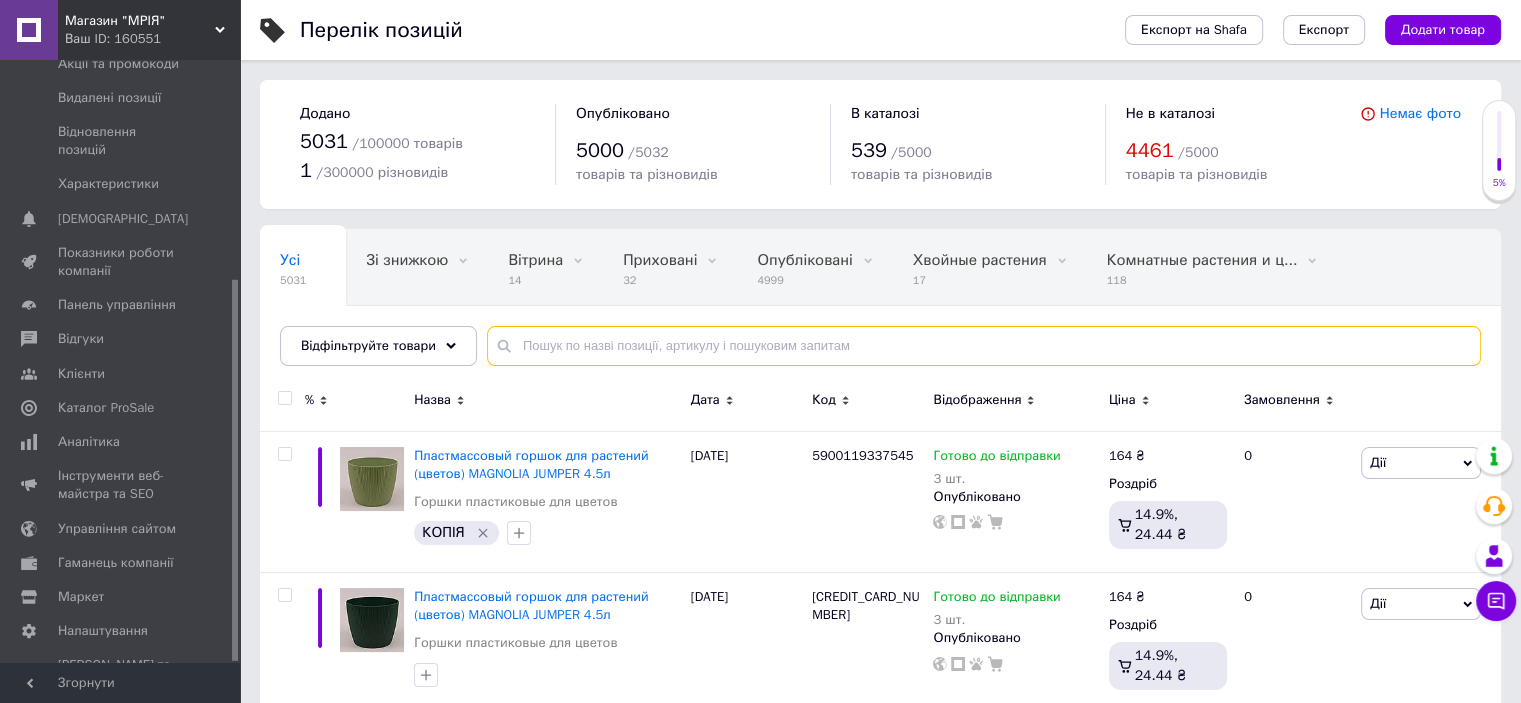 click at bounding box center [984, 346] 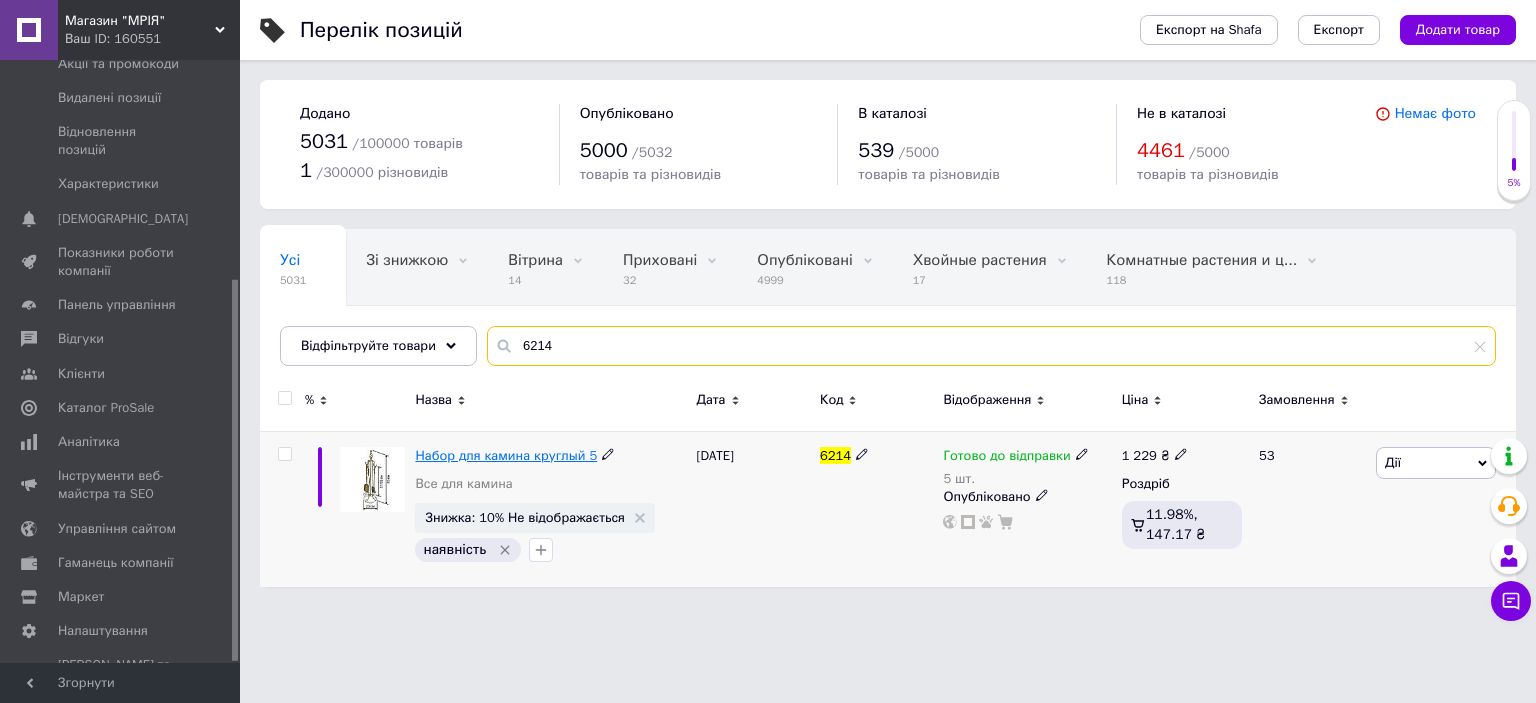 type on "6214" 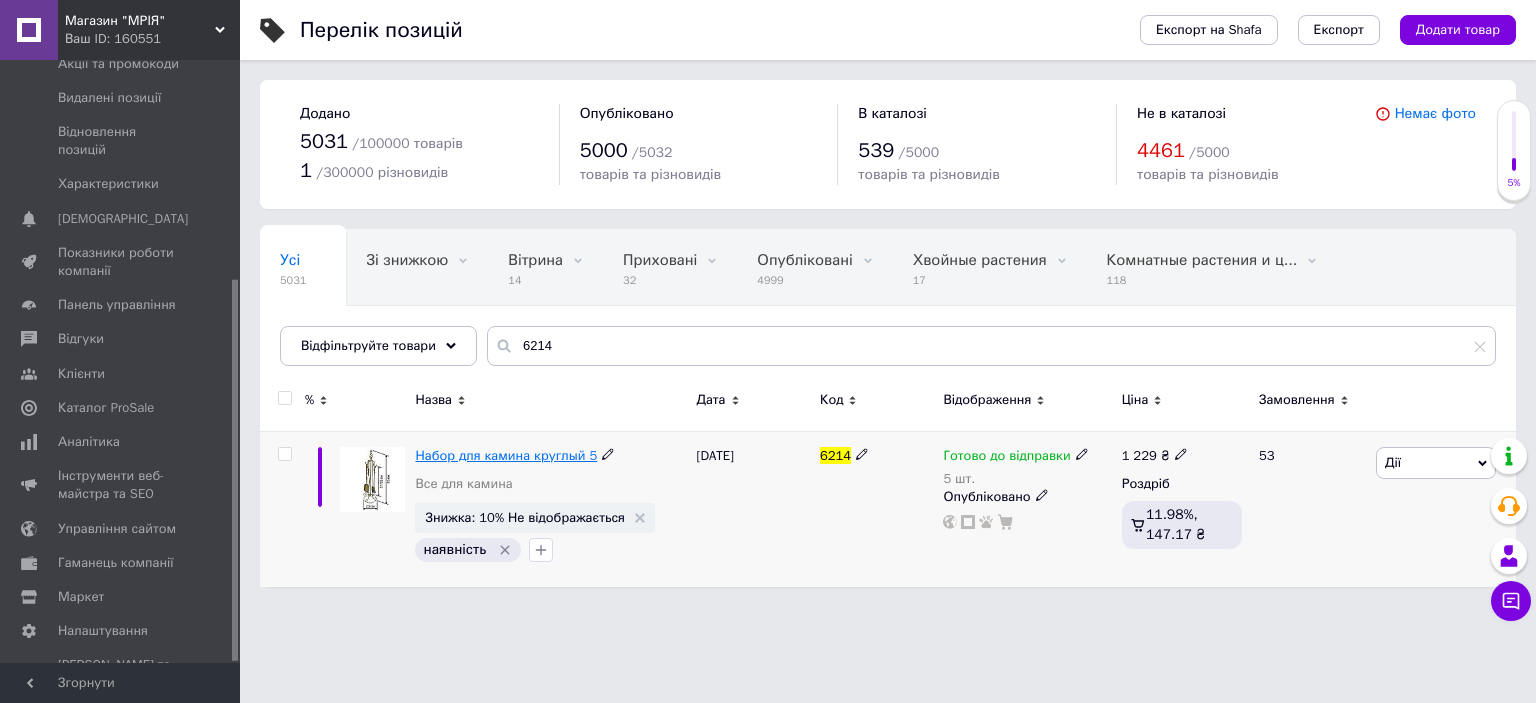 click on "Набор для камина круглый 5" at bounding box center [506, 455] 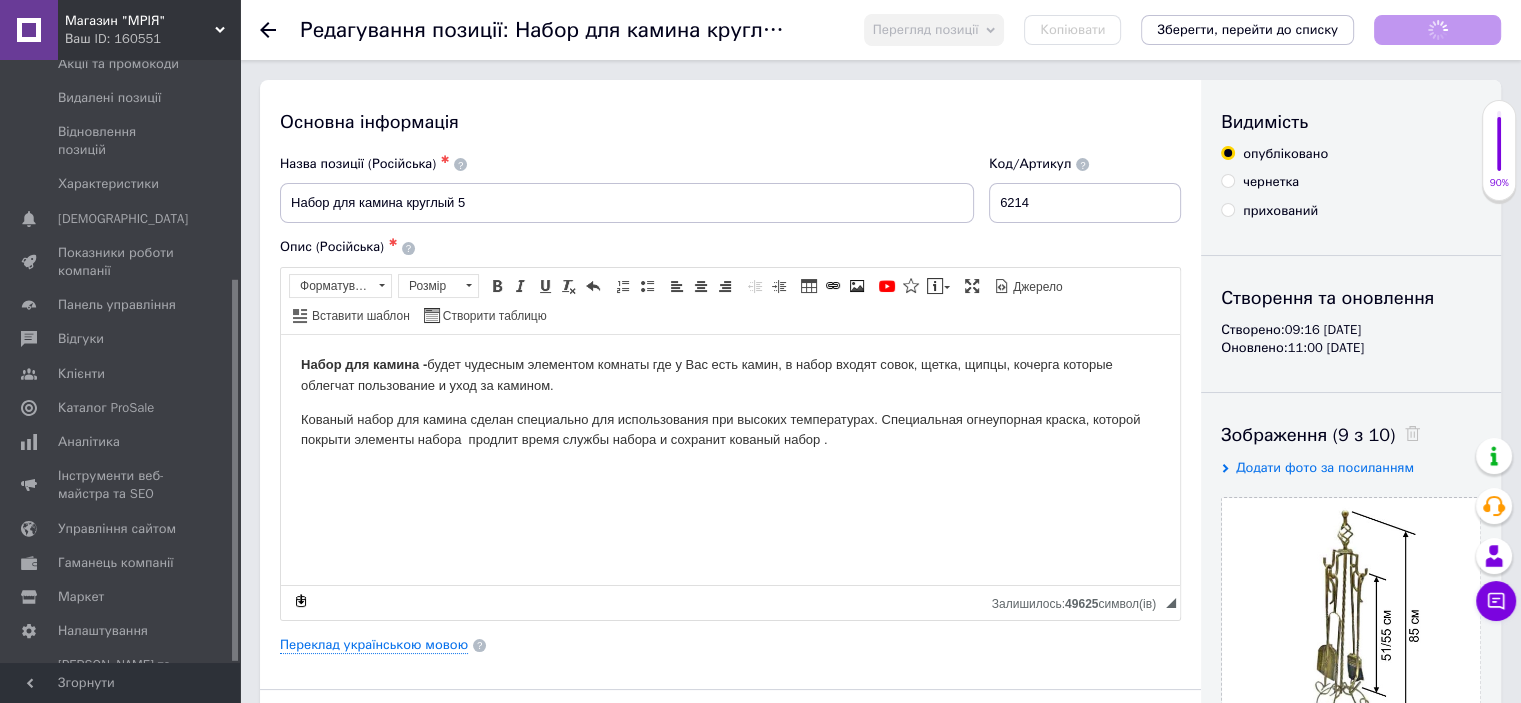 scroll, scrollTop: 0, scrollLeft: 0, axis: both 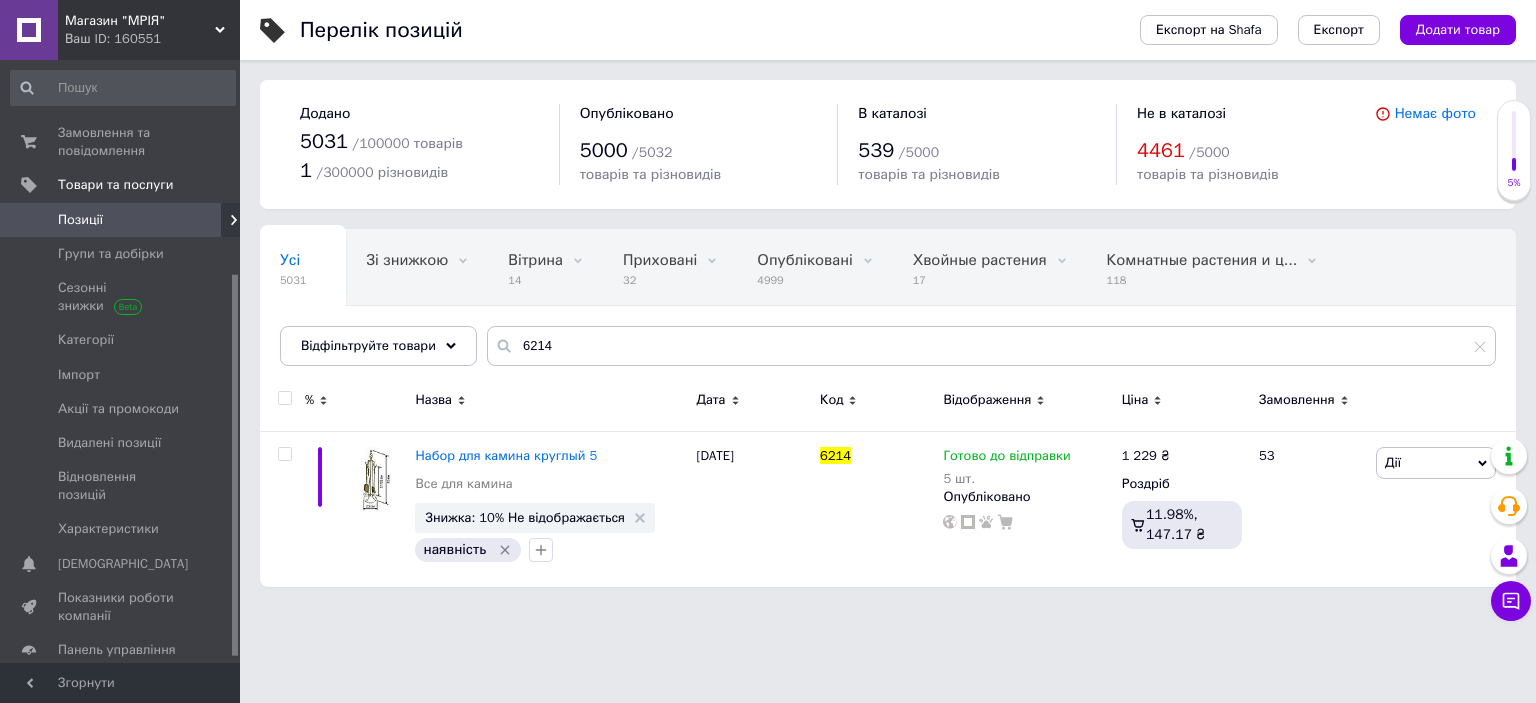 drag, startPoint x: 235, startPoint y: 288, endPoint x: 204, endPoint y: 58, distance: 232.07973 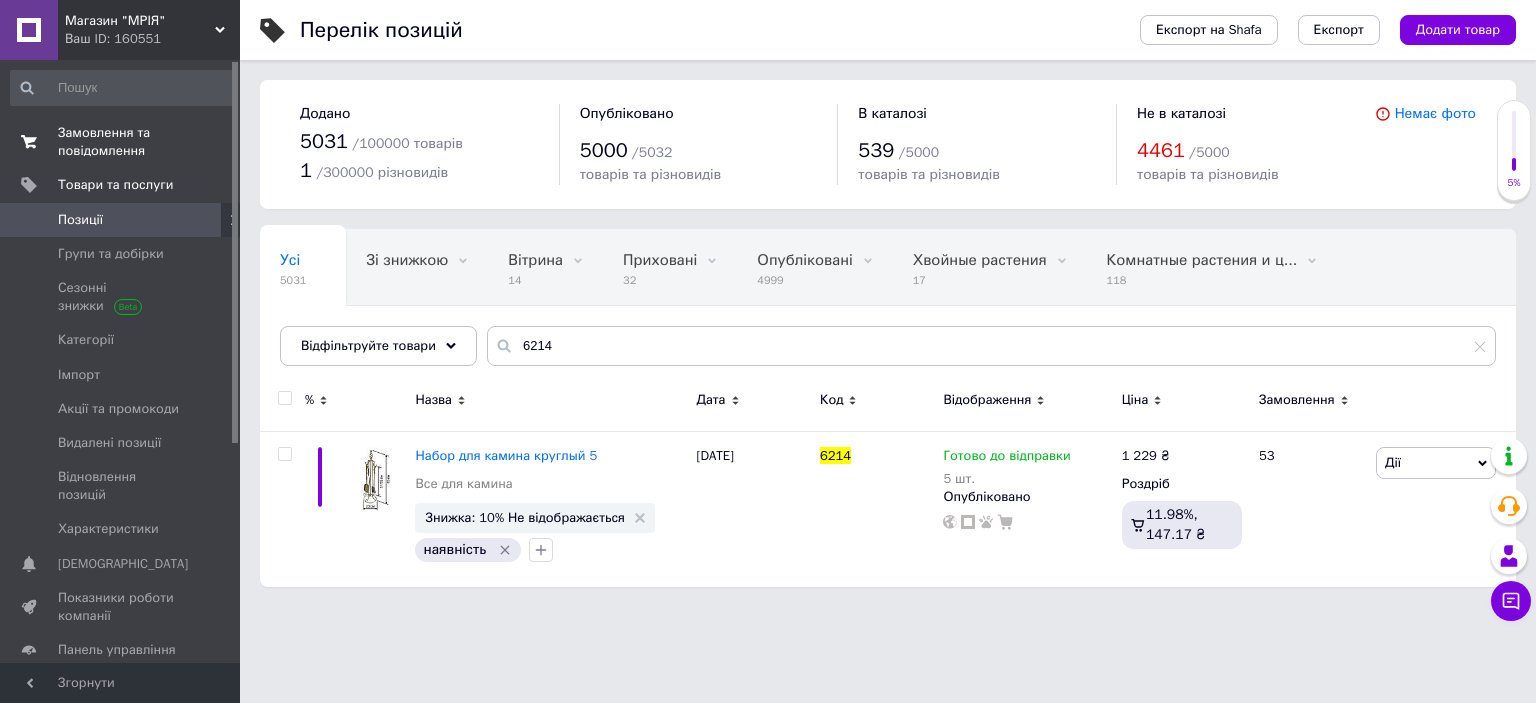 click on "Замовлення та повідомлення" at bounding box center [121, 142] 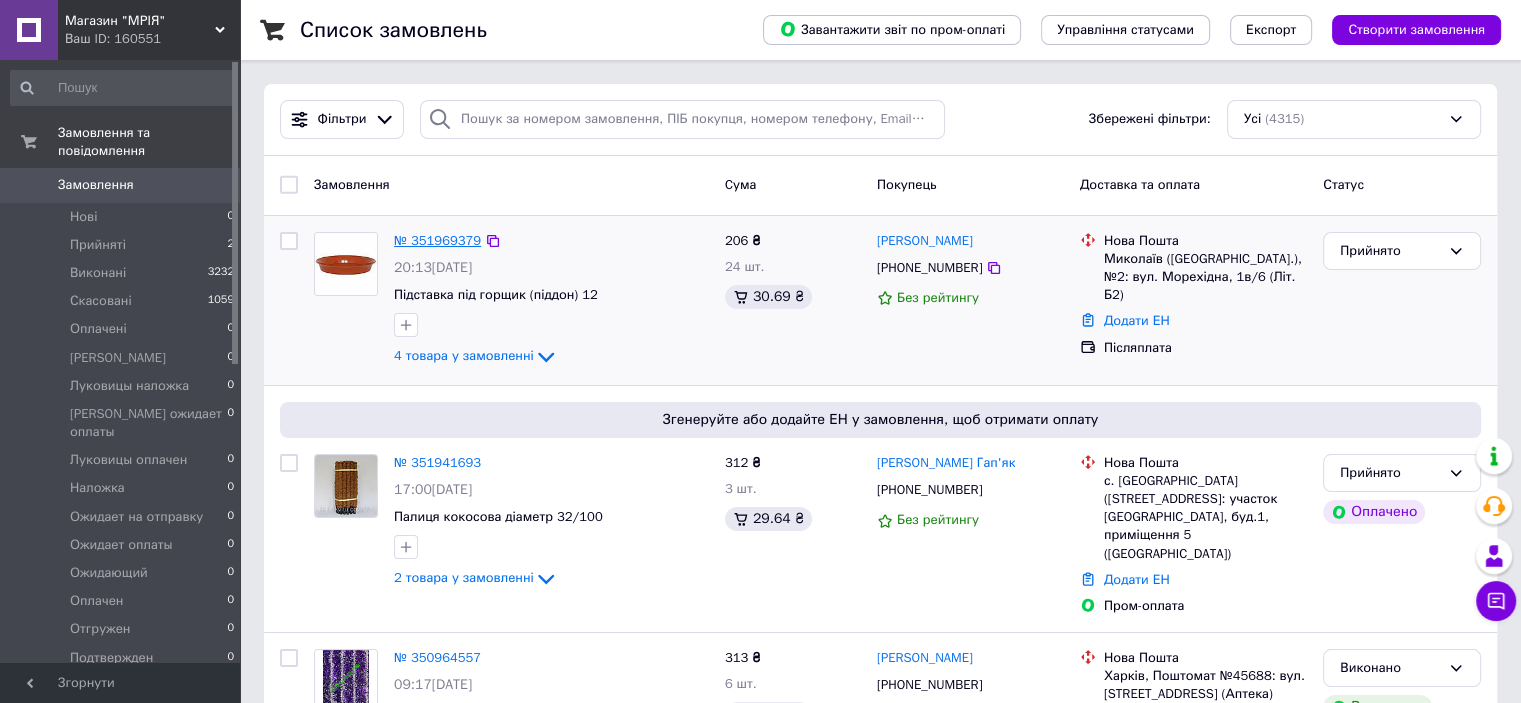 click on "№ 351969379" at bounding box center [437, 240] 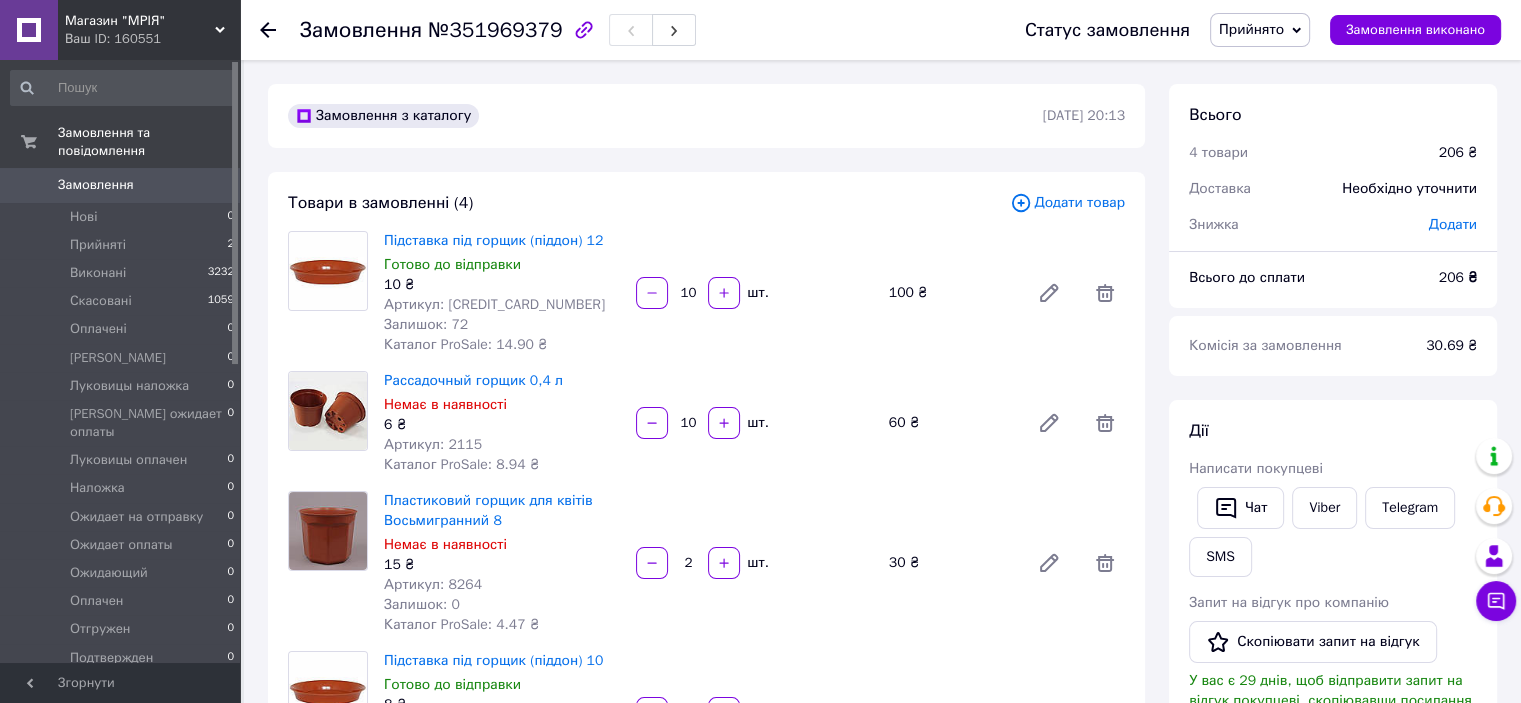 click on "Артикул: 2115" at bounding box center (433, 444) 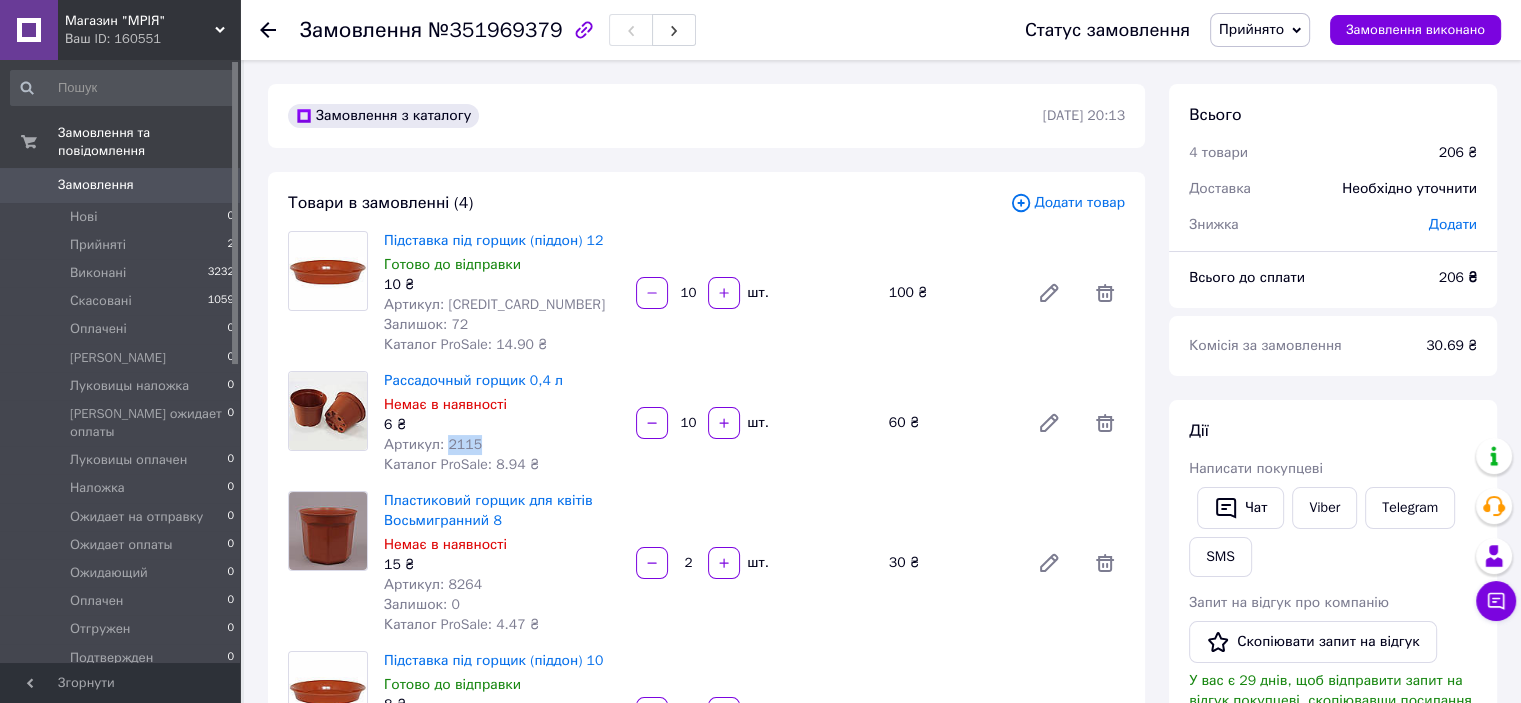 click on "Артикул: 2115" at bounding box center [433, 444] 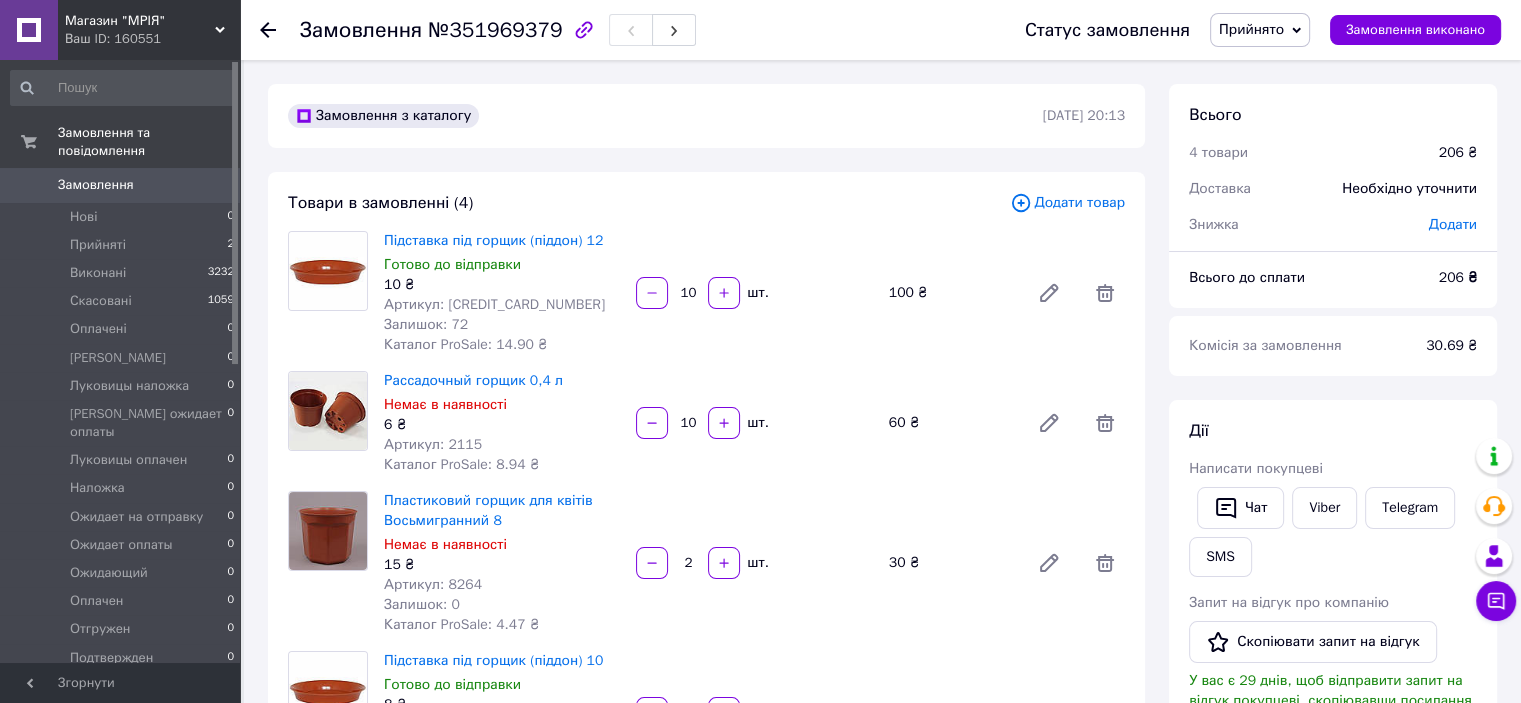 click on "Артикул: [CREDIT_CARD_NUMBER]" at bounding box center (494, 304) 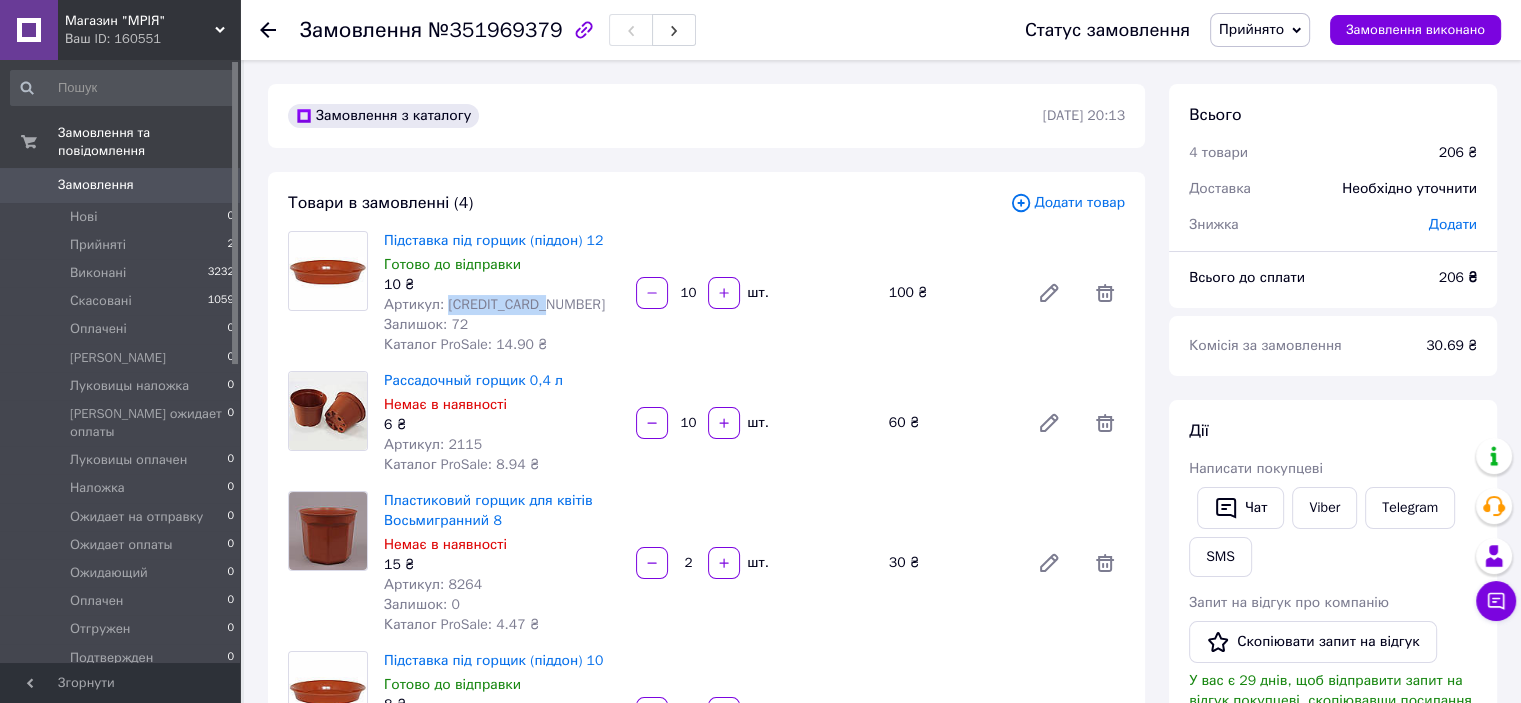 click on "Артикул: [CREDIT_CARD_NUMBER]" at bounding box center (494, 304) 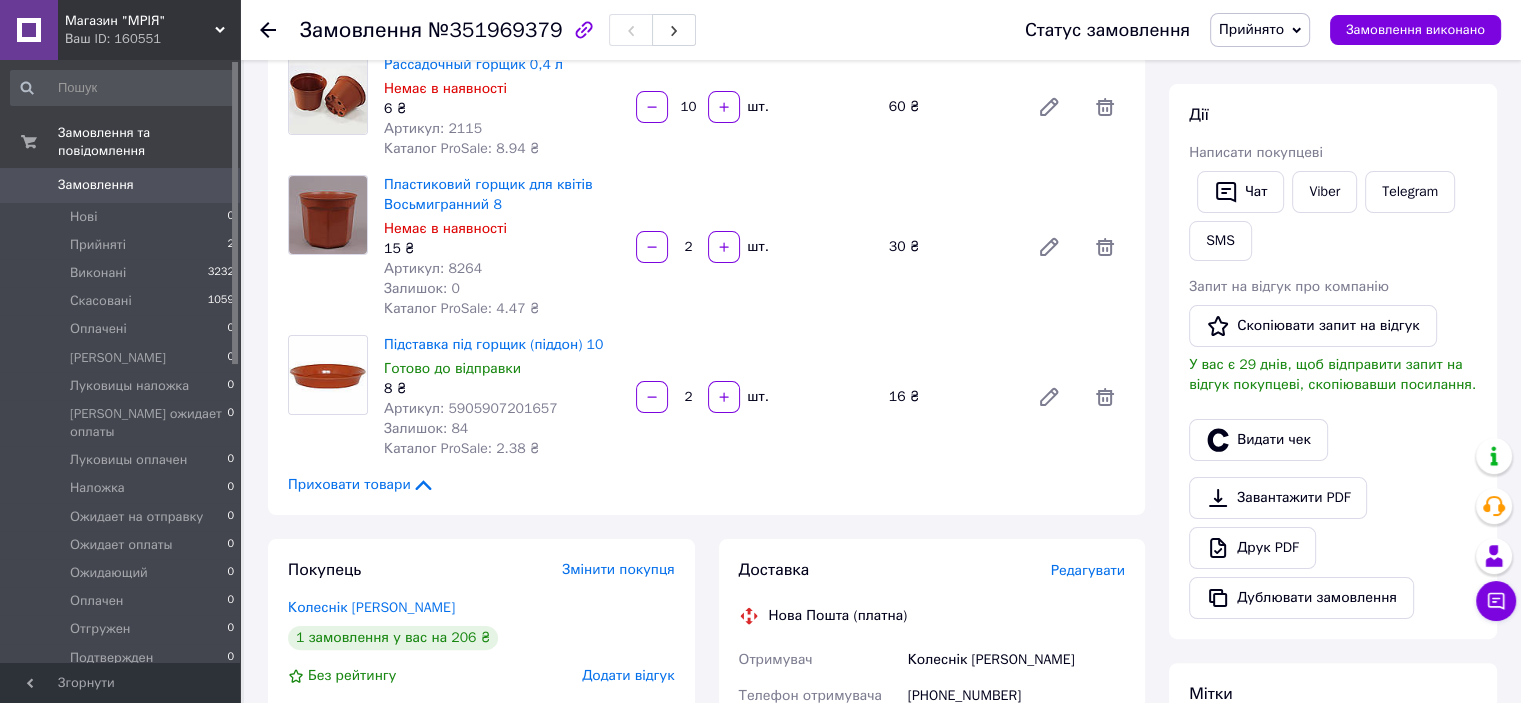 scroll, scrollTop: 320, scrollLeft: 0, axis: vertical 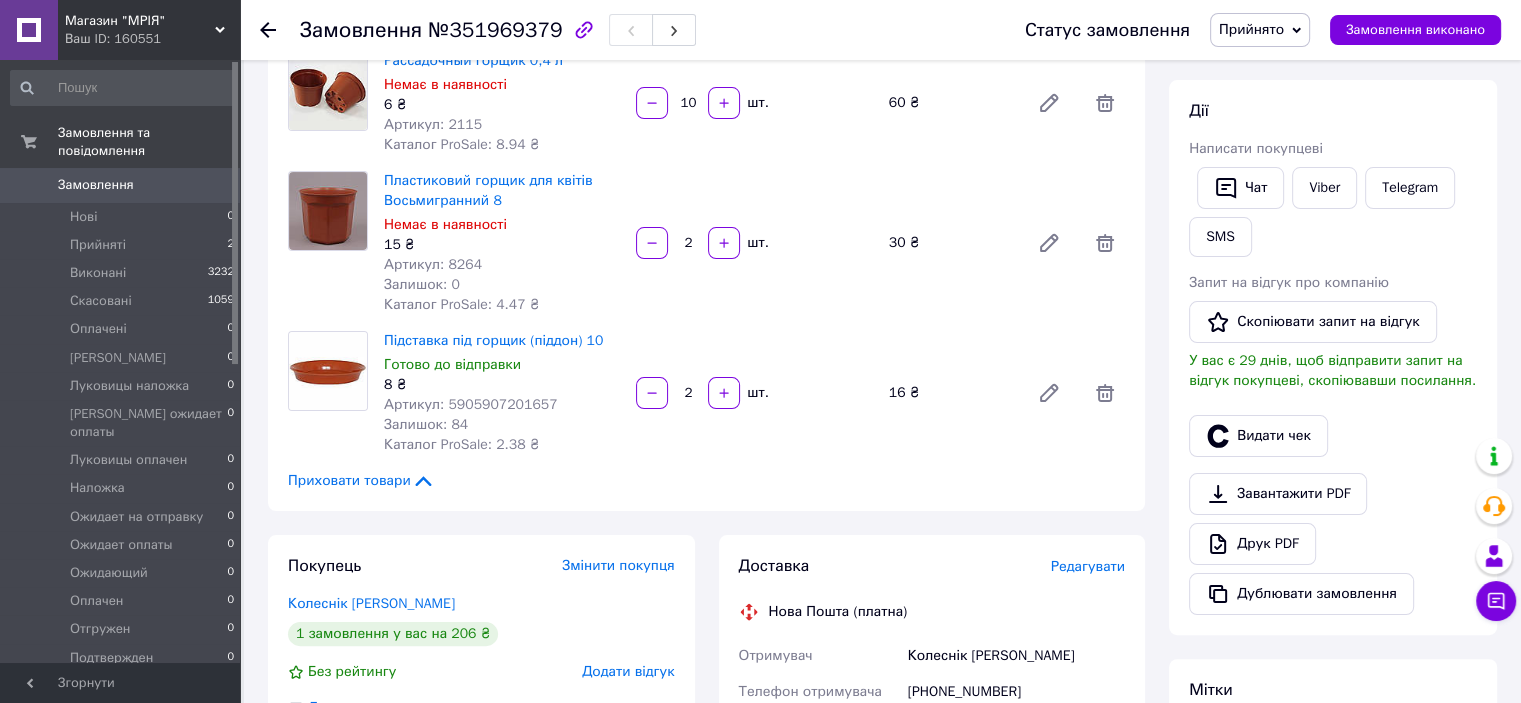 click on "Артикул: 5905907201657" at bounding box center [471, 404] 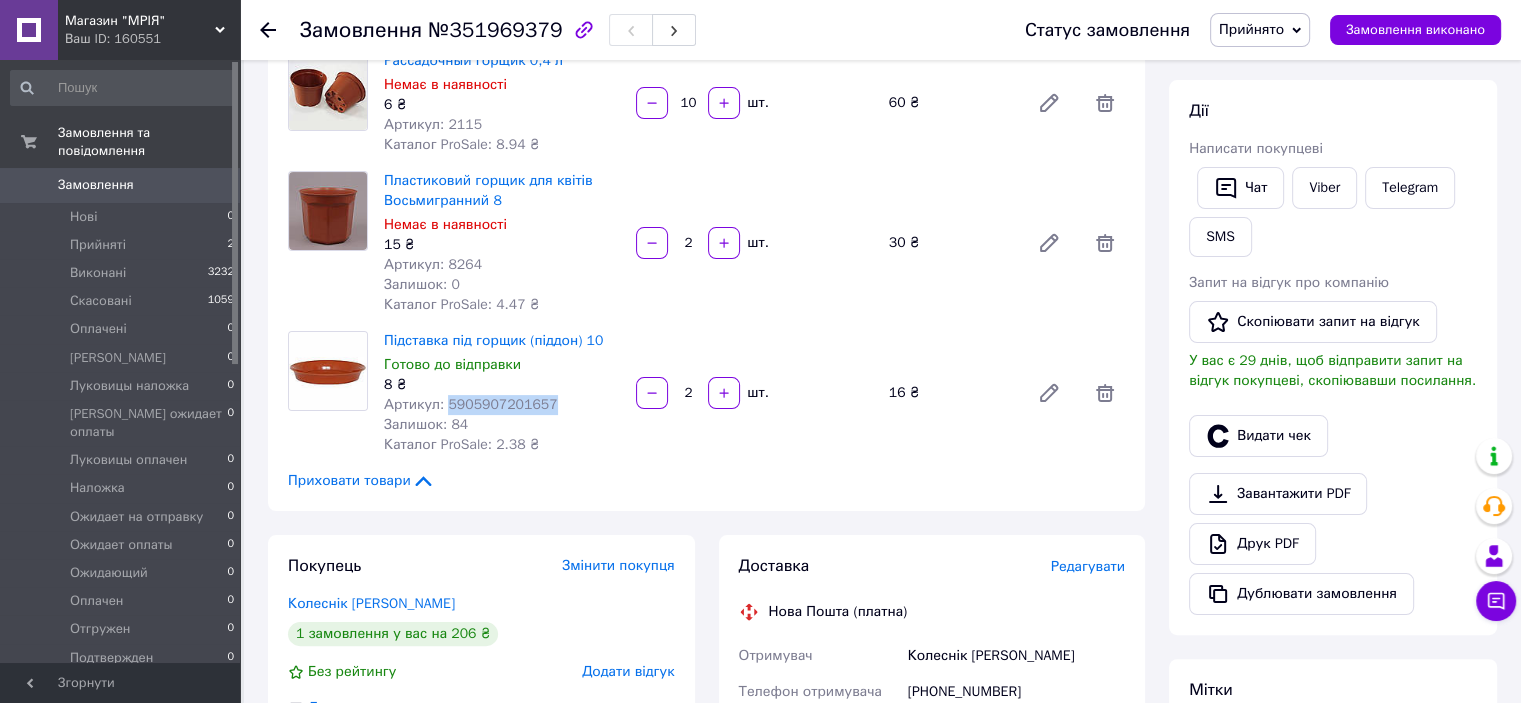 click on "Артикул: 5905907201657" at bounding box center (471, 404) 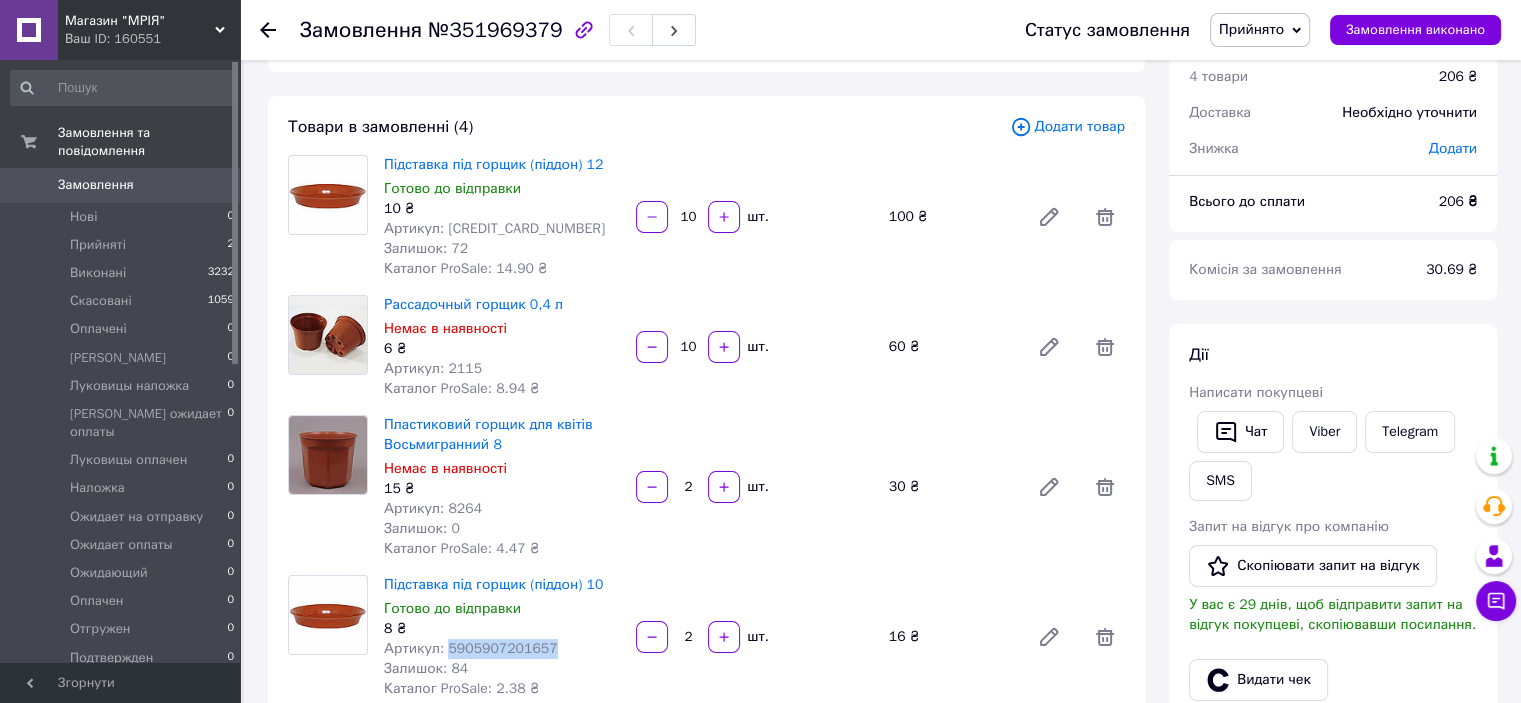 scroll, scrollTop: 80, scrollLeft: 0, axis: vertical 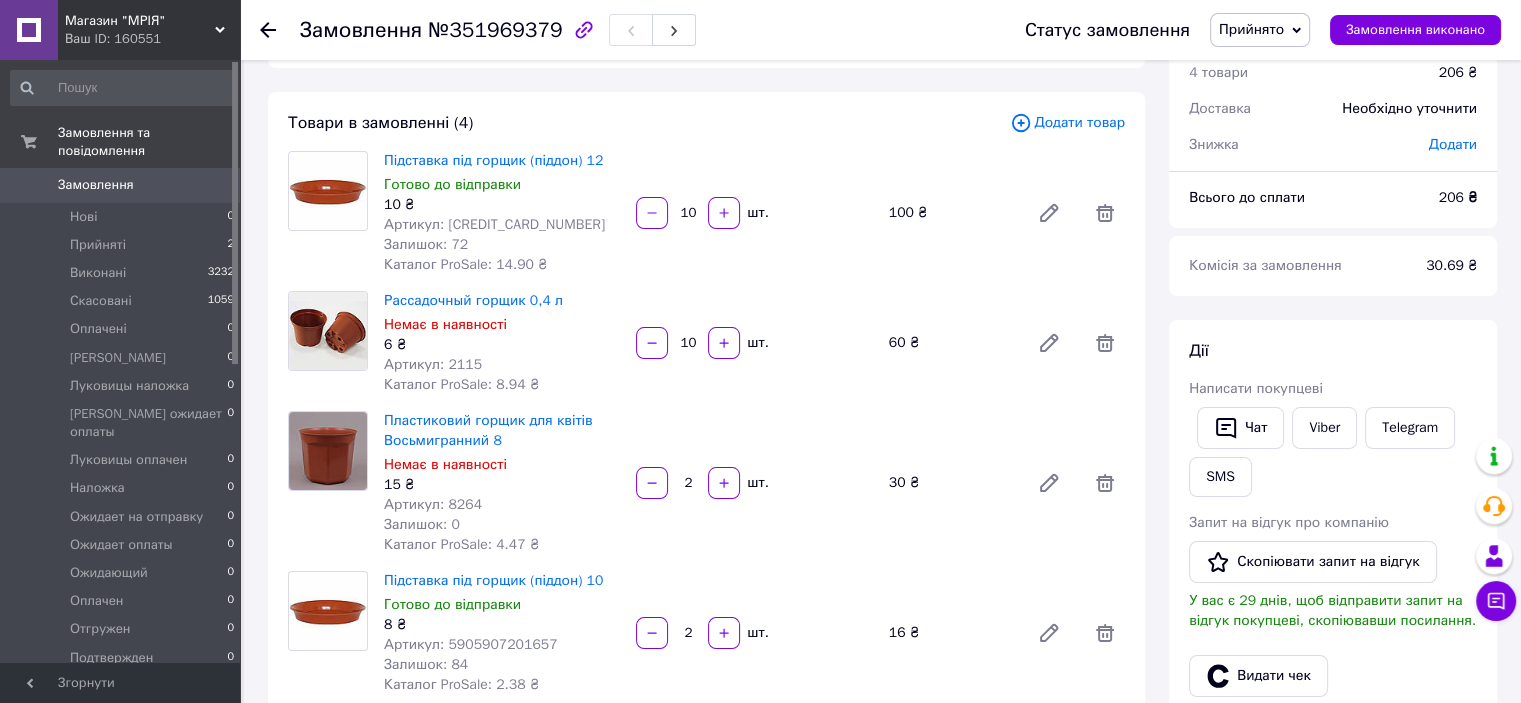 click on "Пластиковий горщик для квітів Восьмигранний 8" at bounding box center (502, 431) 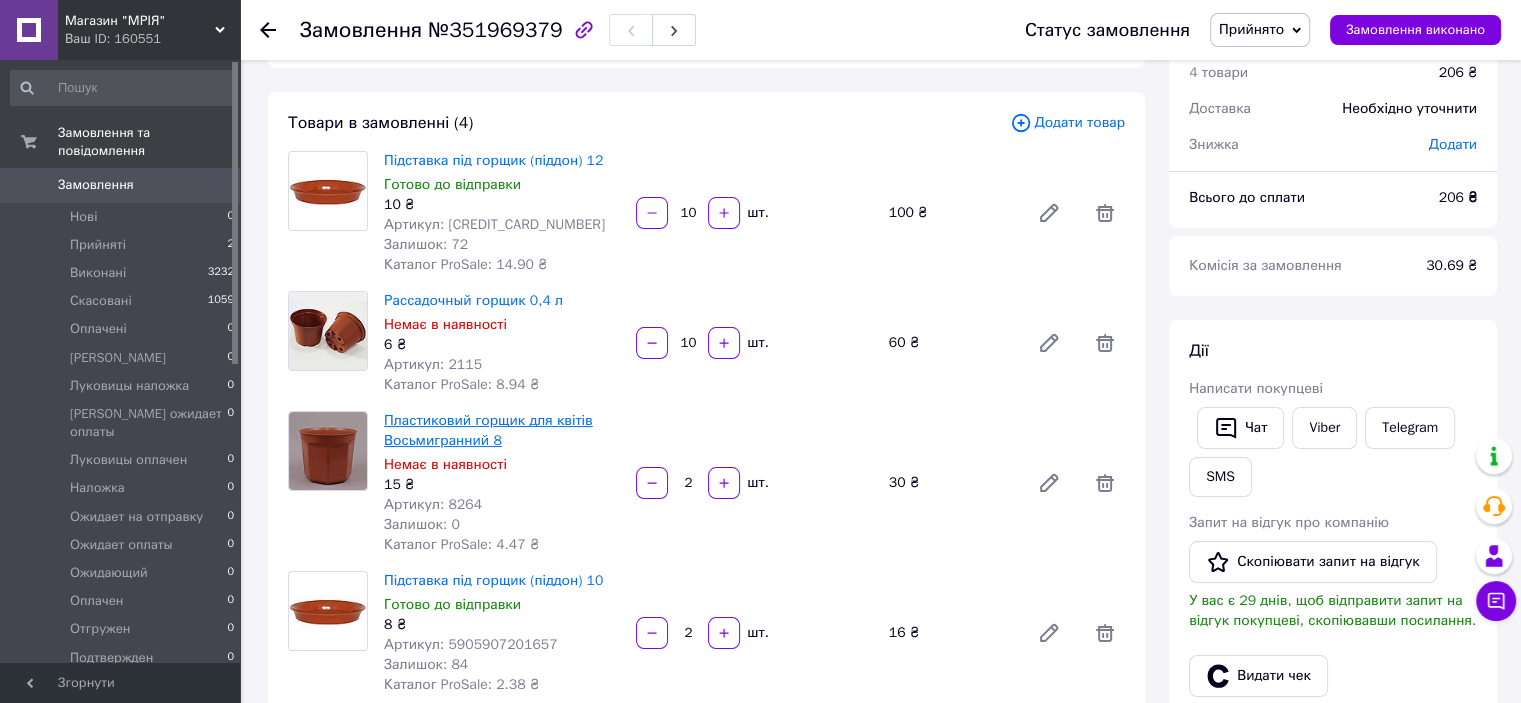 click on "Пластиковий горщик для квітів Восьмигранний 8" at bounding box center [488, 430] 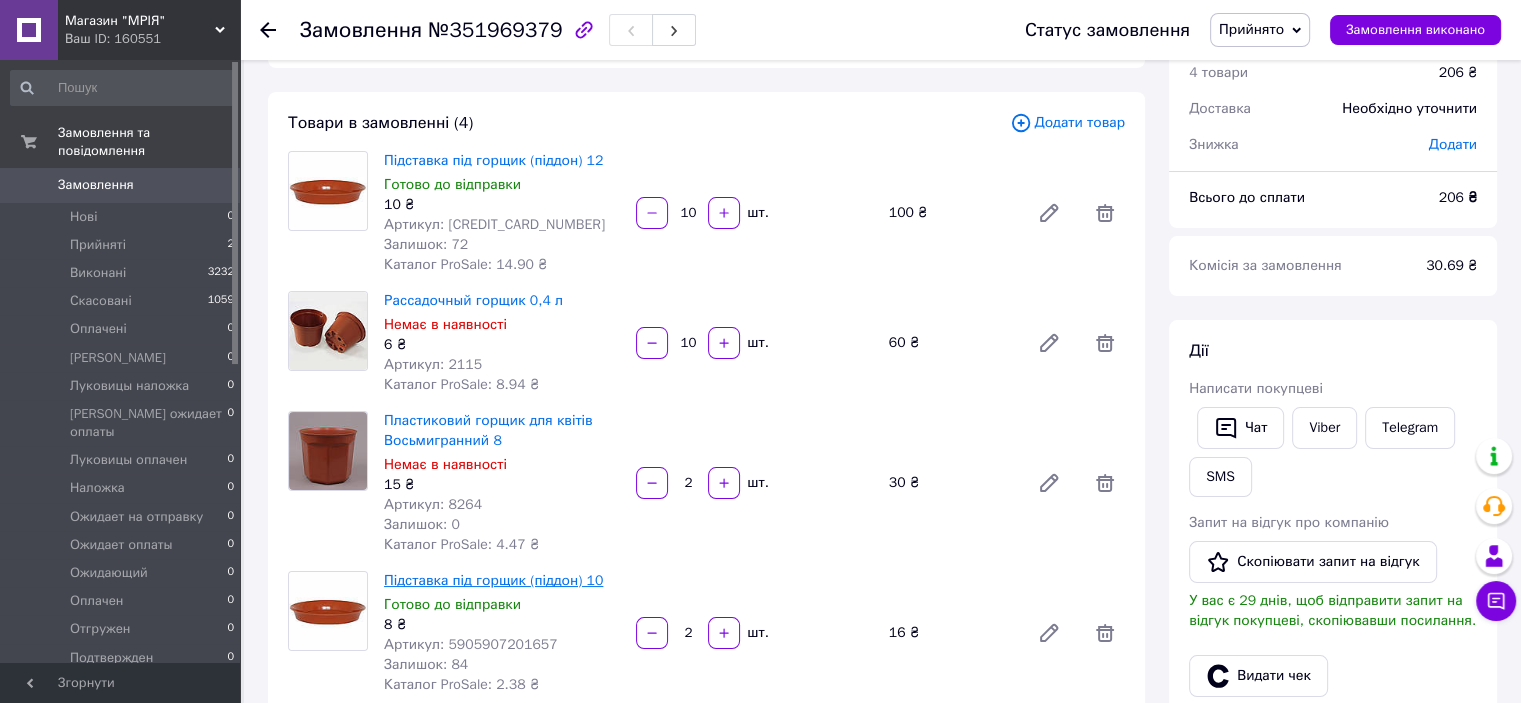 click on "Підставка під горщик (піддон) 10" at bounding box center [493, 580] 